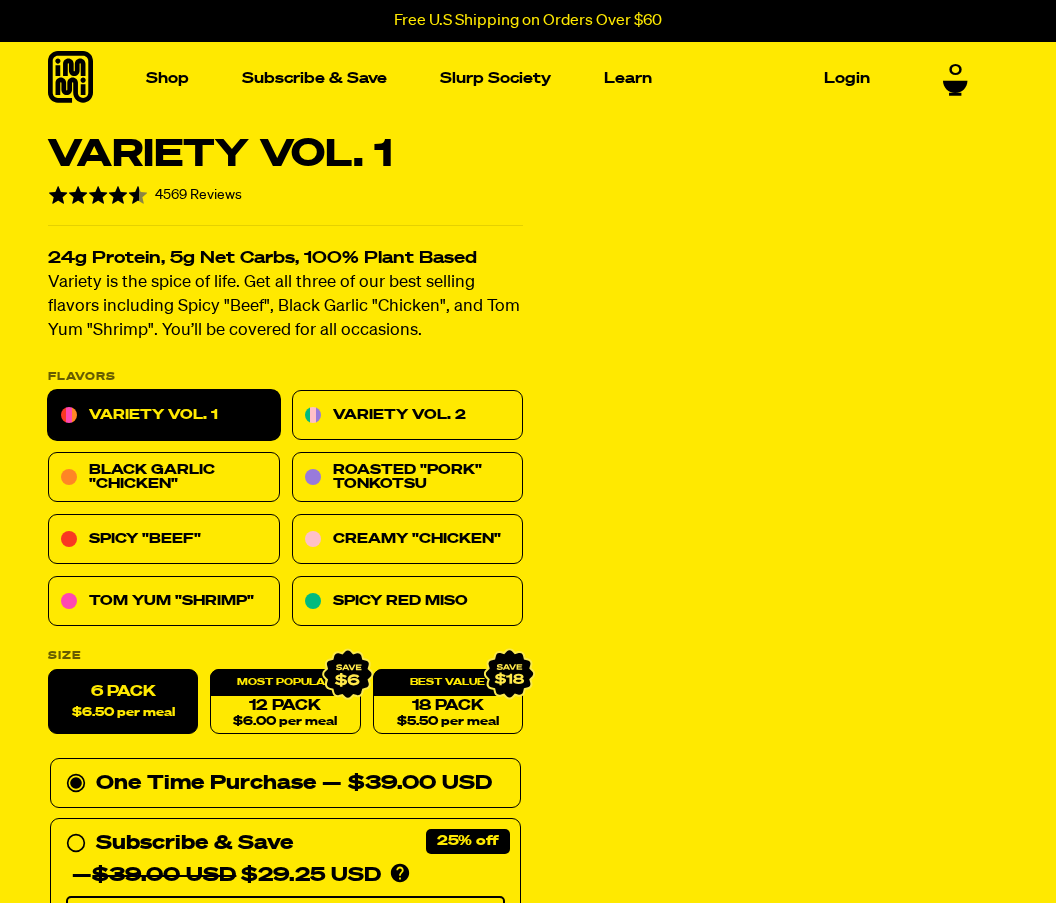 scroll, scrollTop: 0, scrollLeft: 0, axis: both 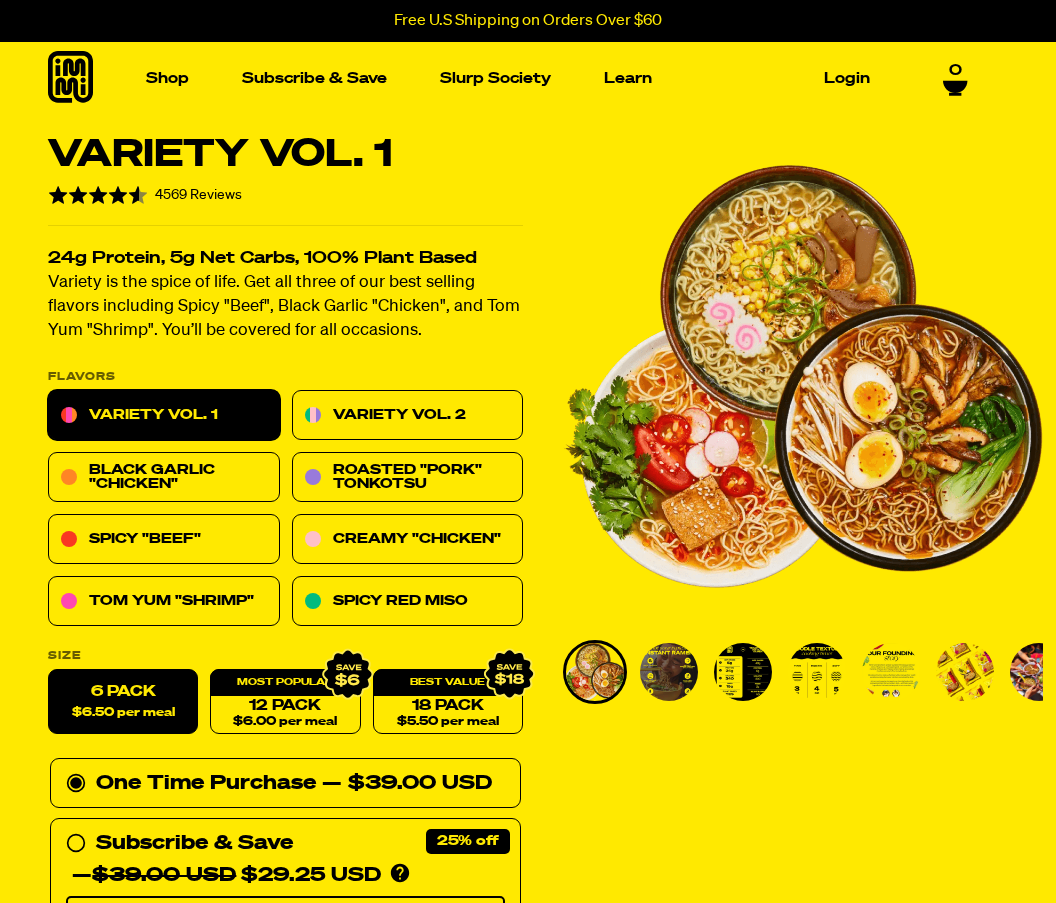 click 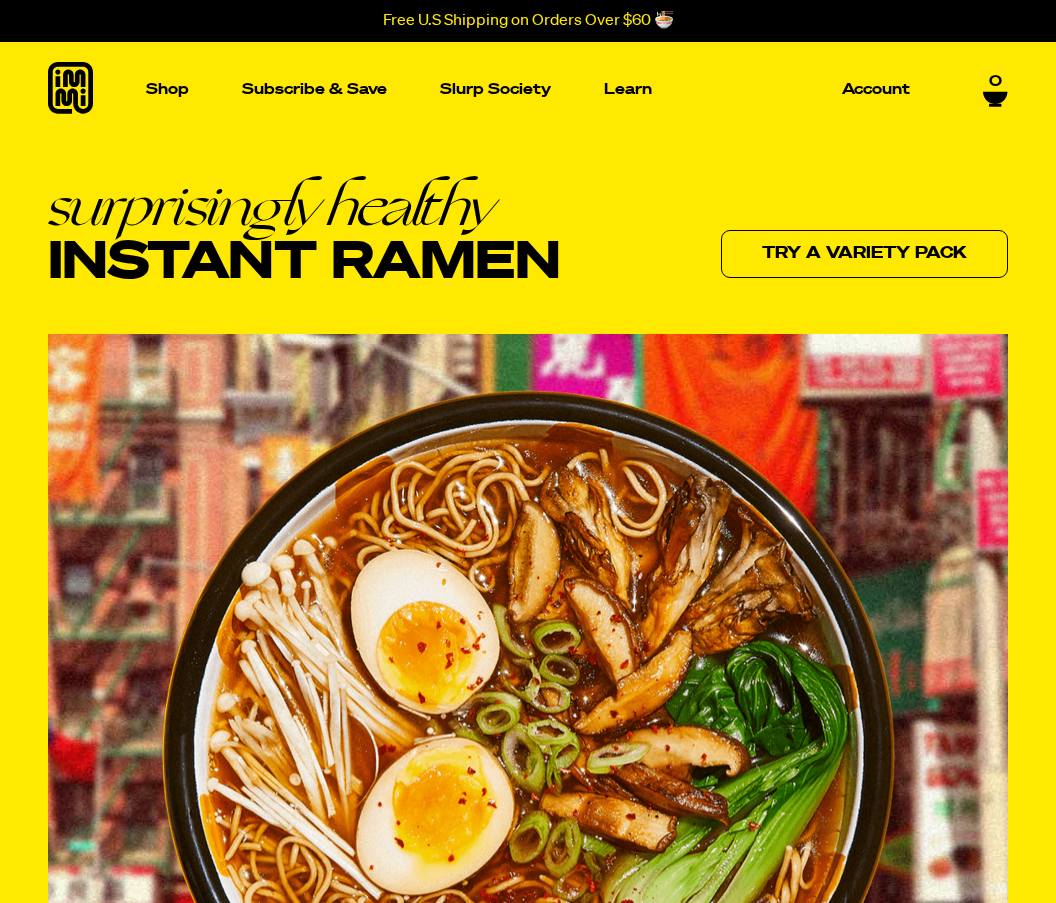 scroll, scrollTop: 0, scrollLeft: 0, axis: both 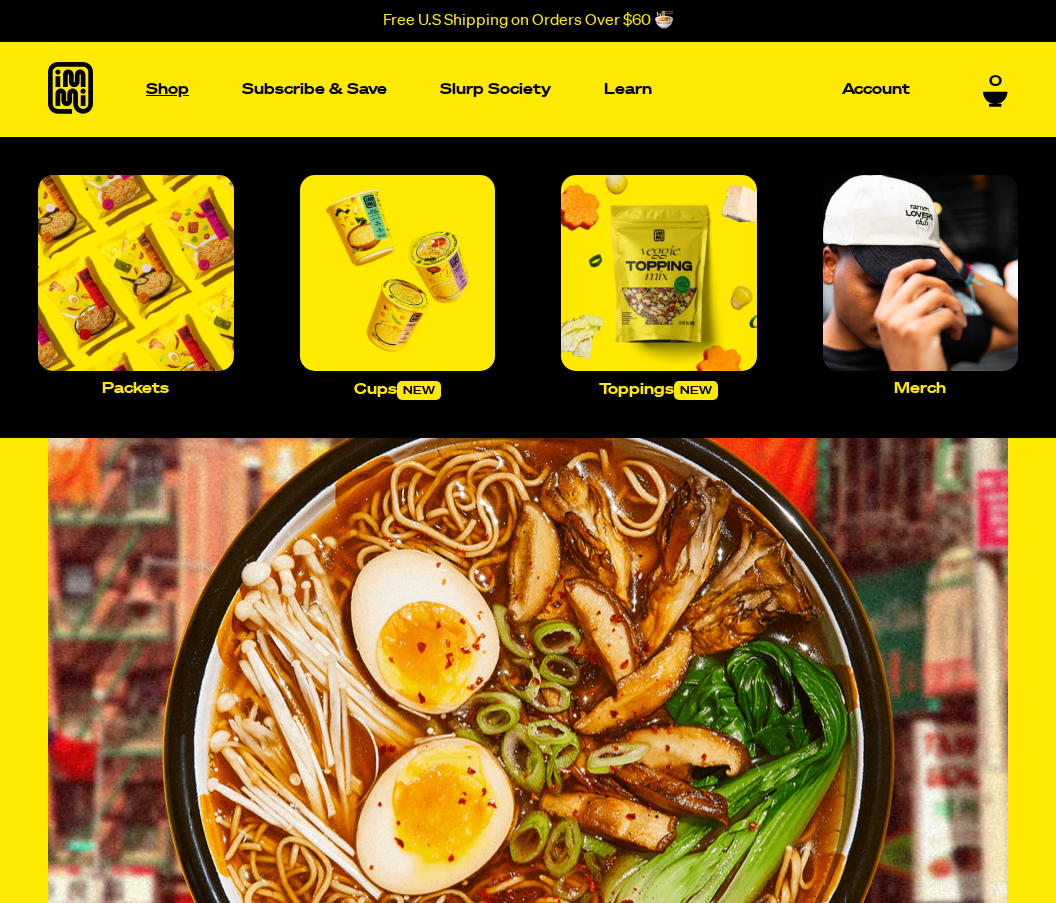 click on "Shop" at bounding box center [167, 89] 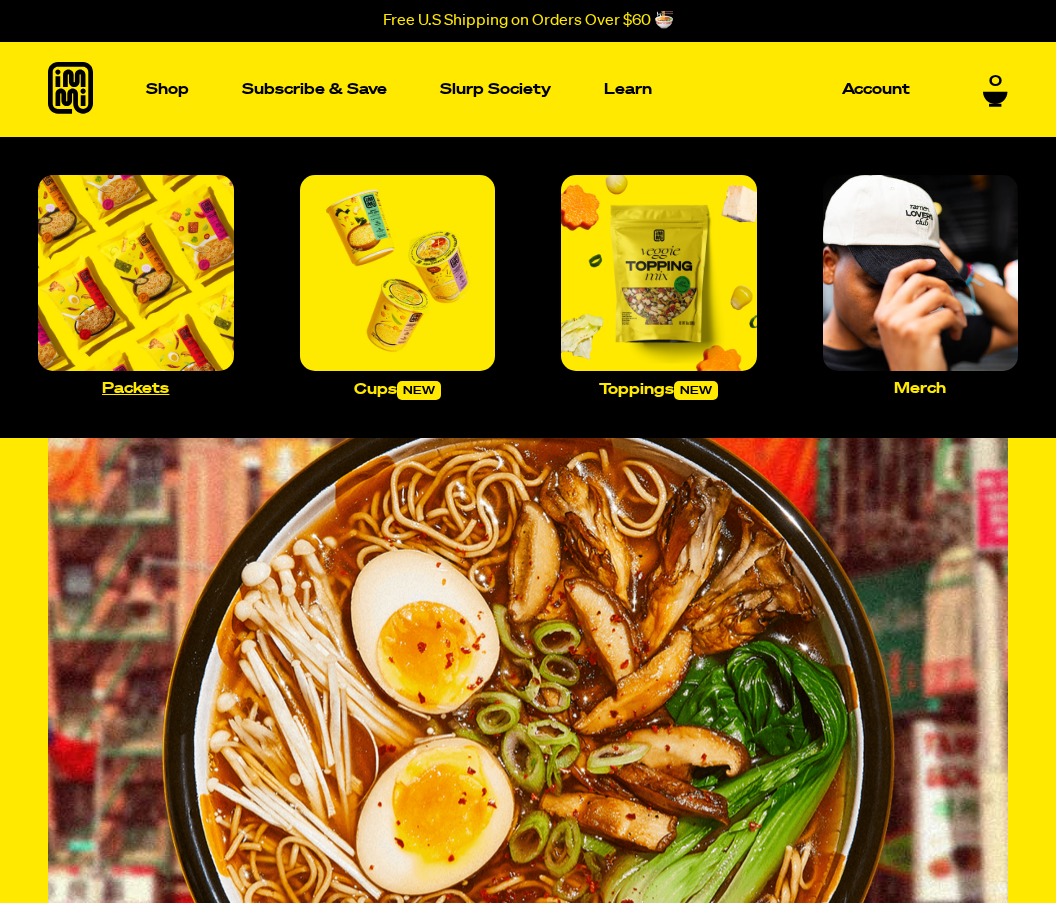 click at bounding box center [136, 273] 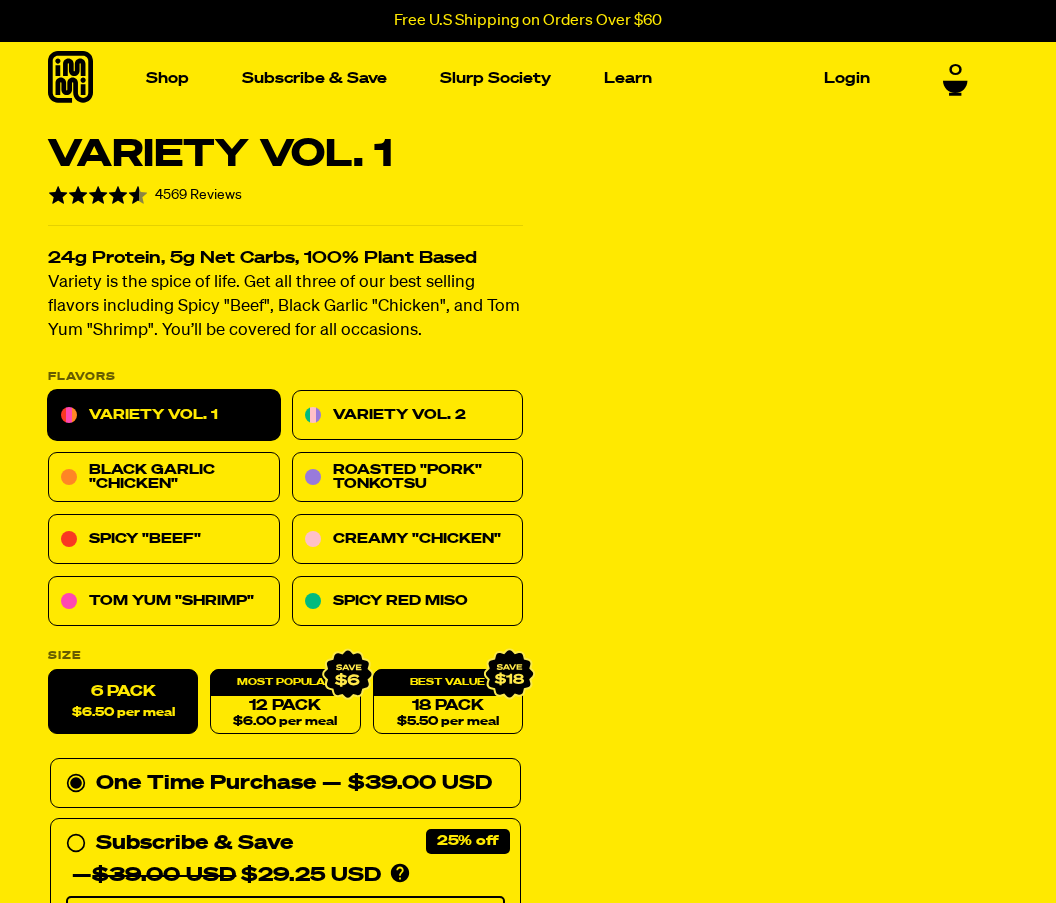scroll, scrollTop: 0, scrollLeft: 0, axis: both 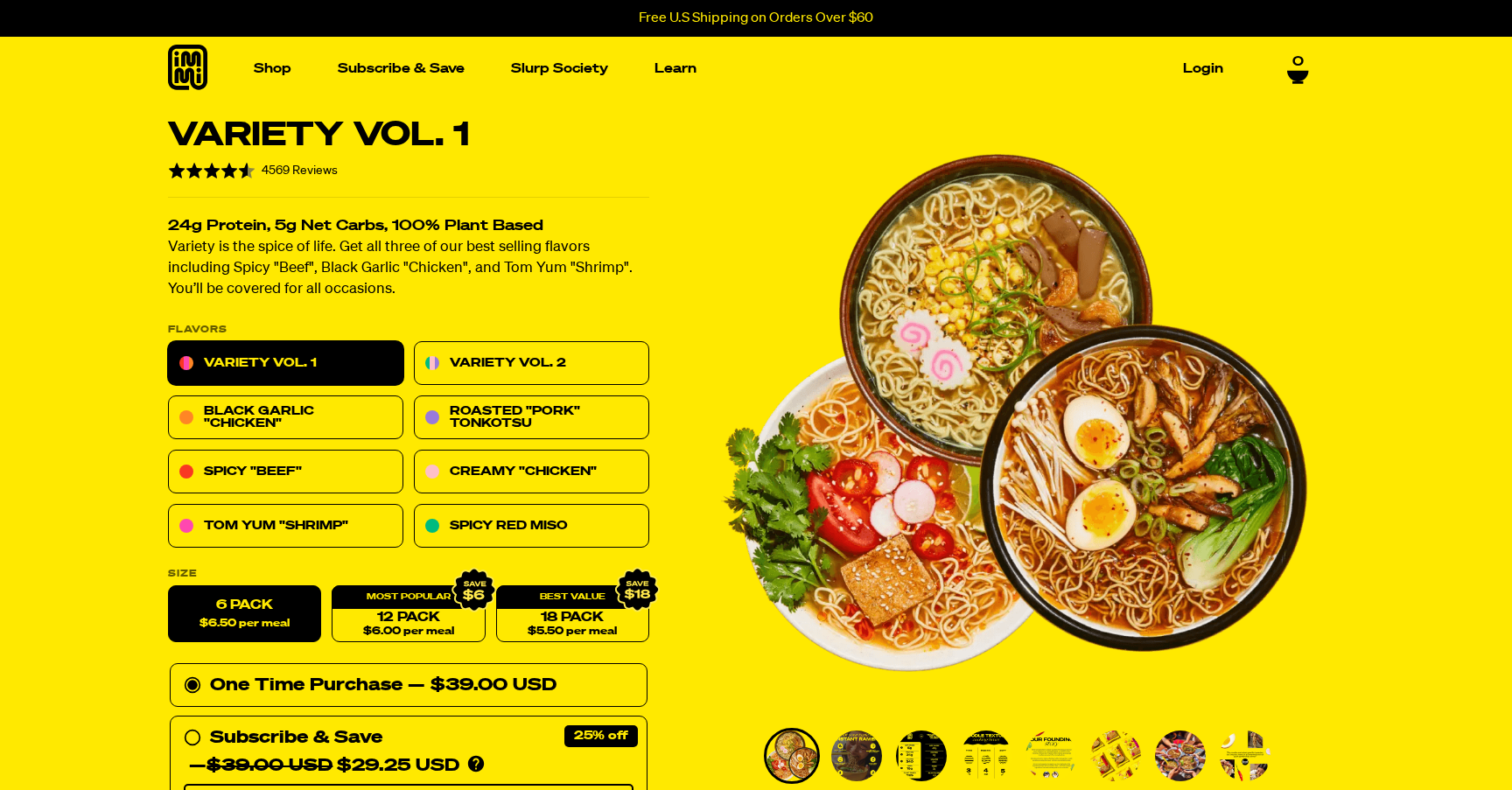 click at bounding box center [1014, 413] 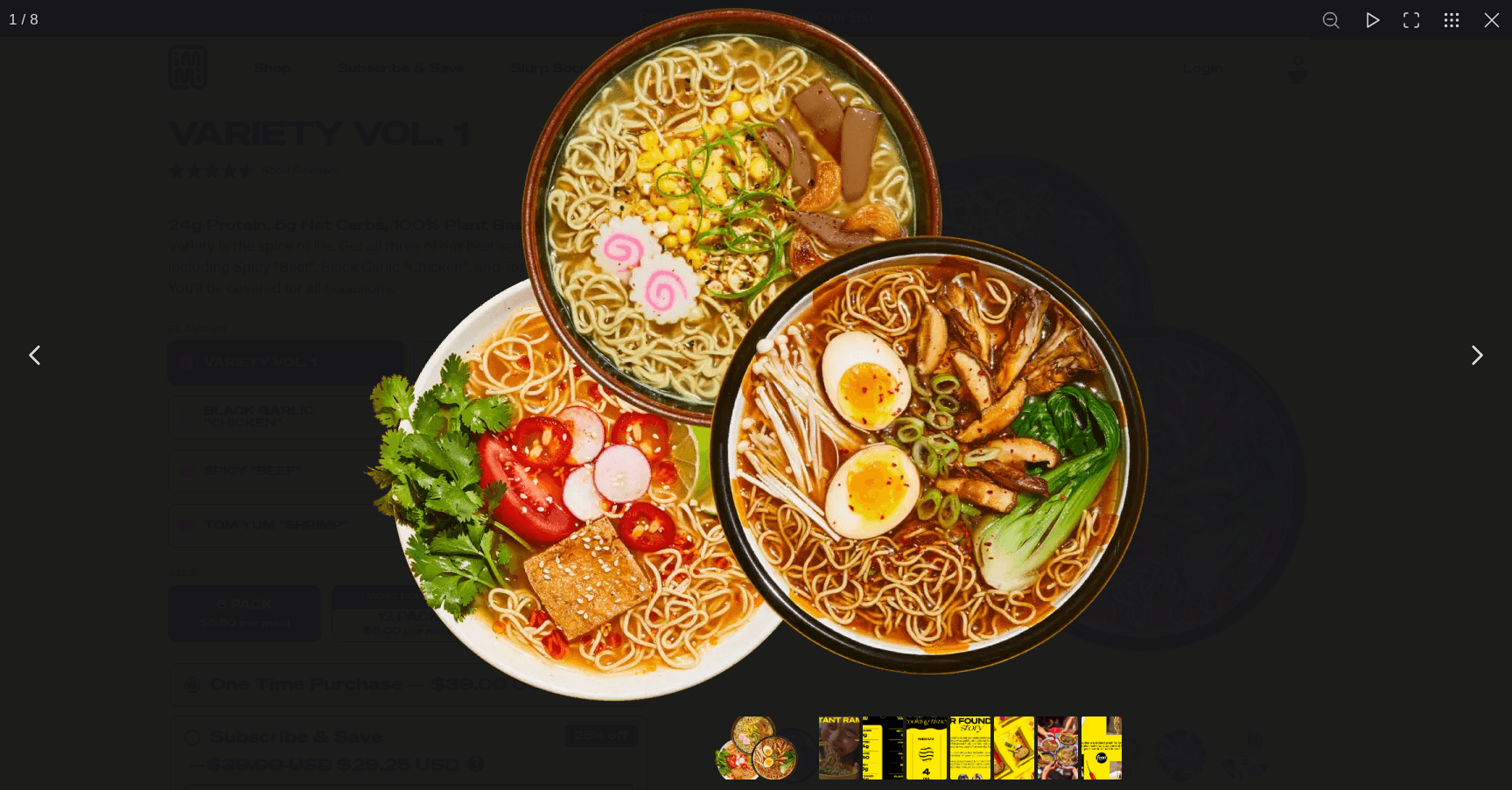 click at bounding box center (756, 354) 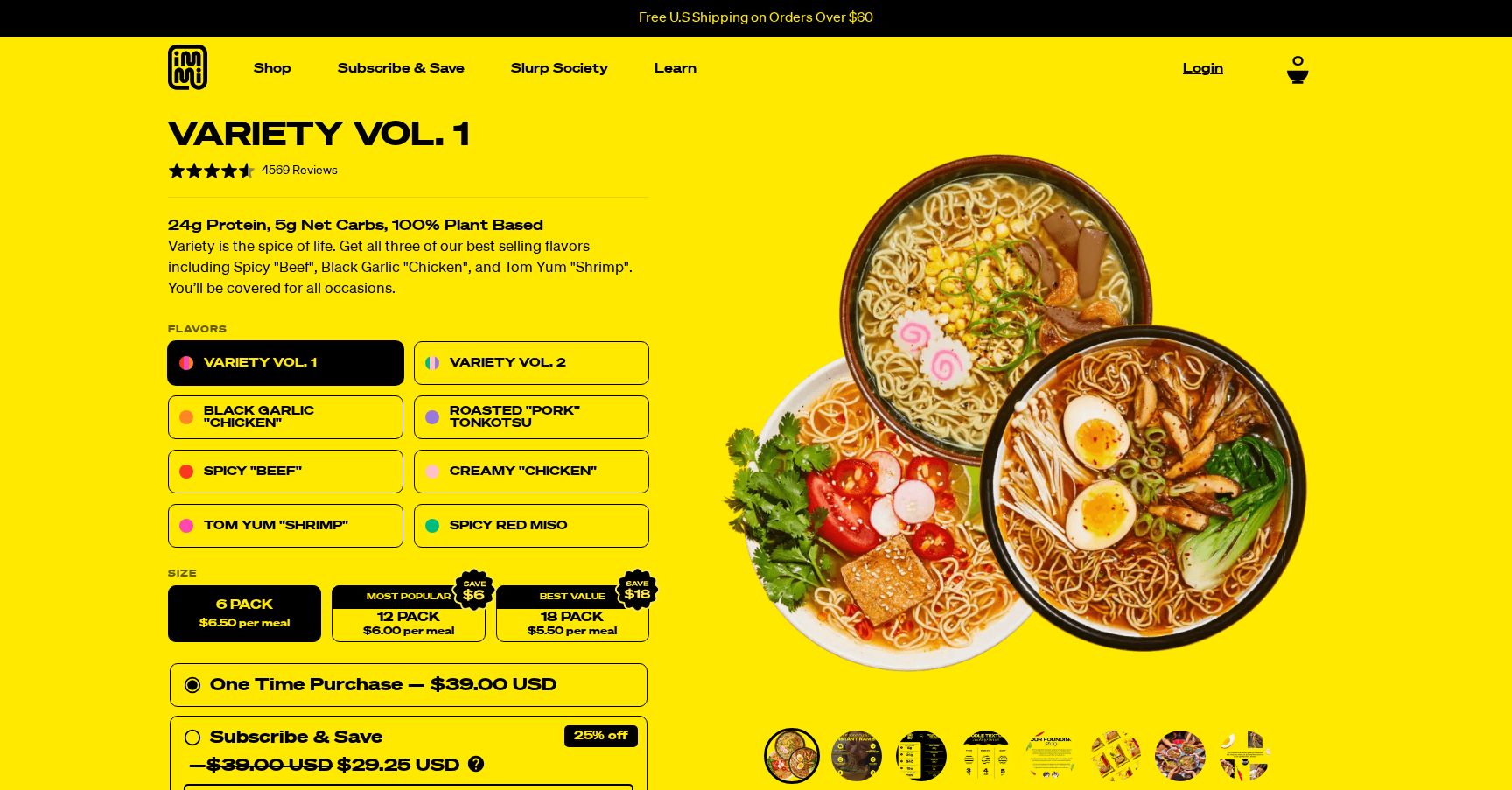 click on "Login" at bounding box center [1203, 68] 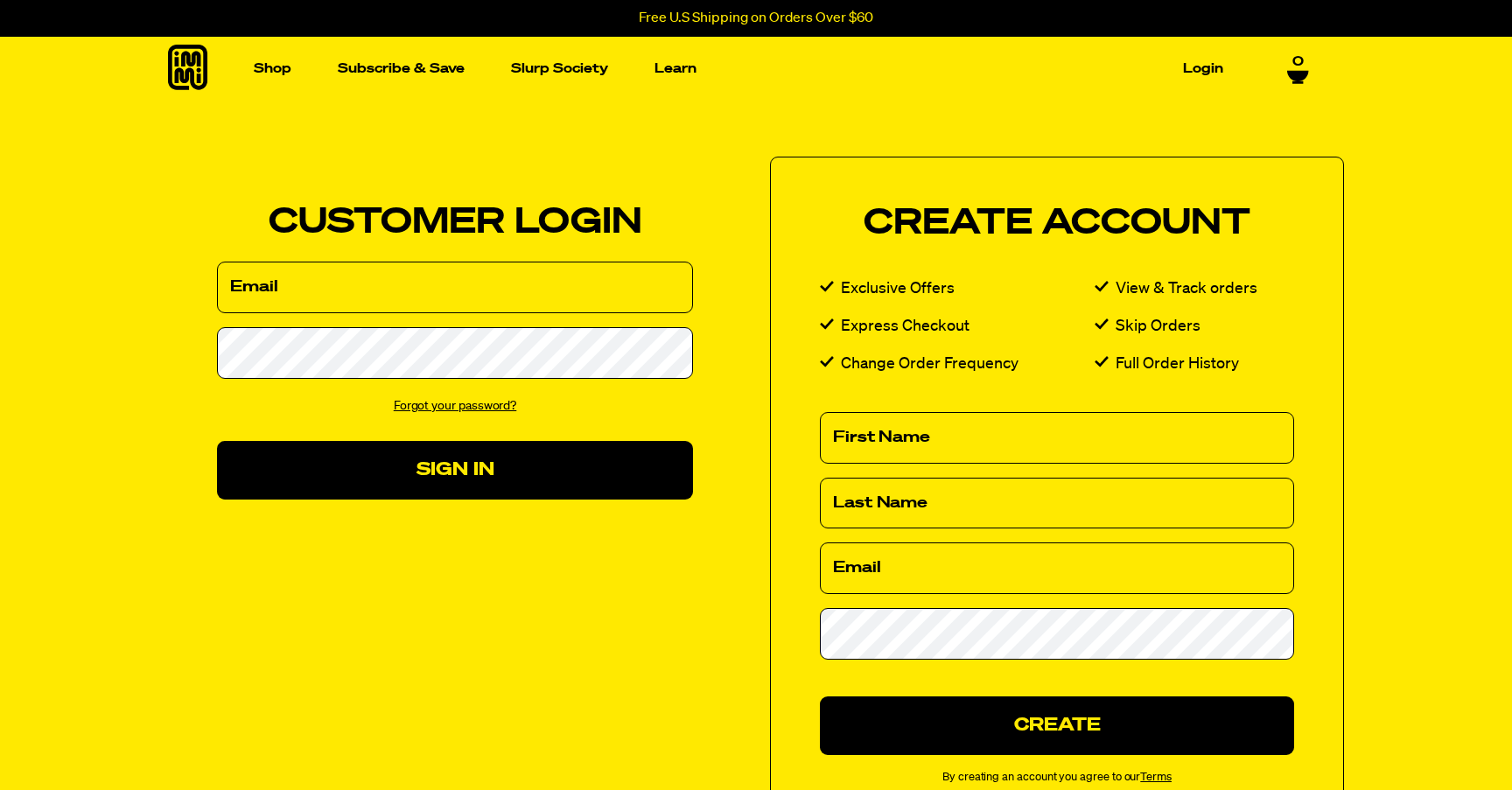 scroll, scrollTop: 0, scrollLeft: 0, axis: both 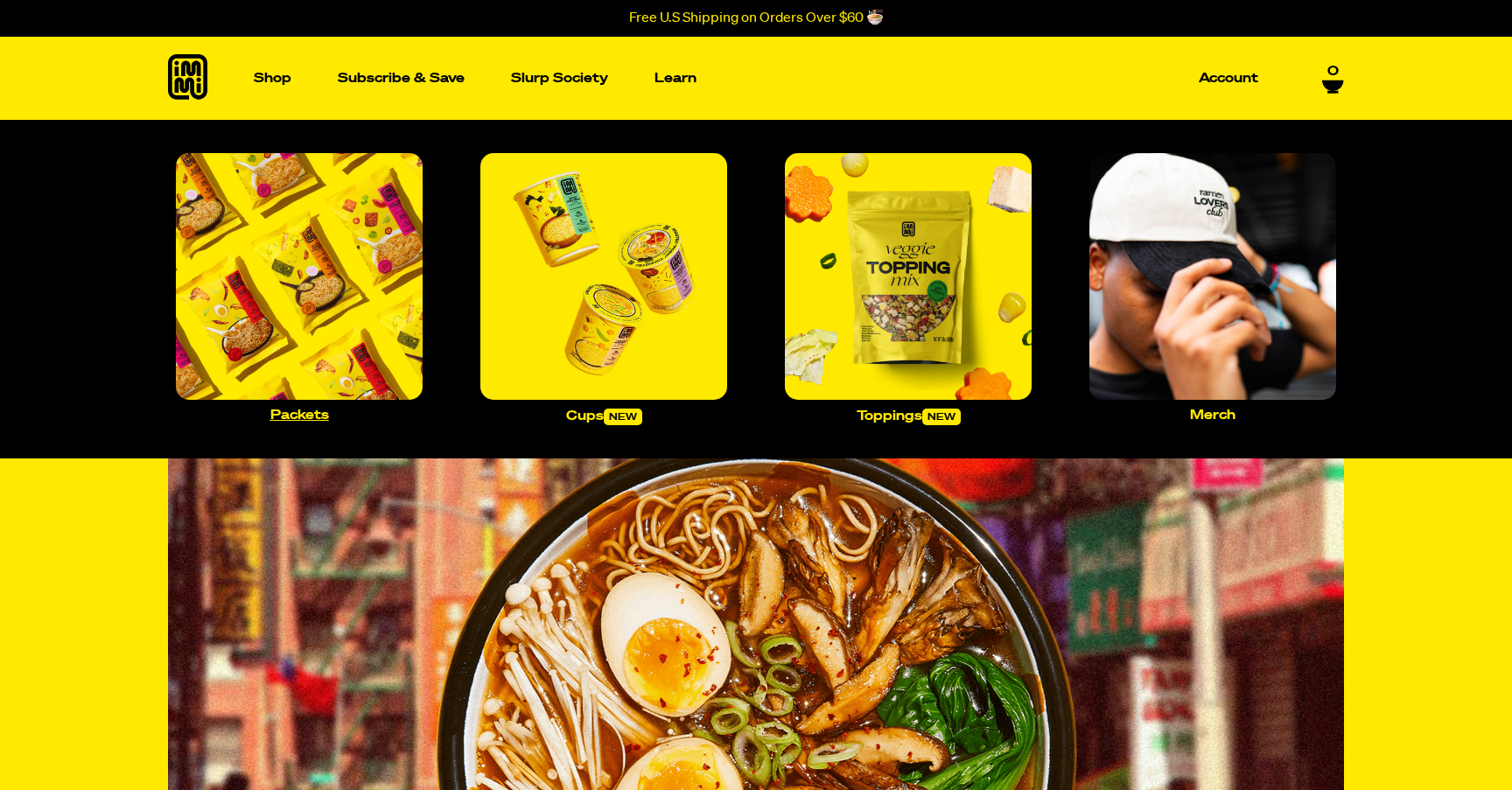 click at bounding box center (299, 276) 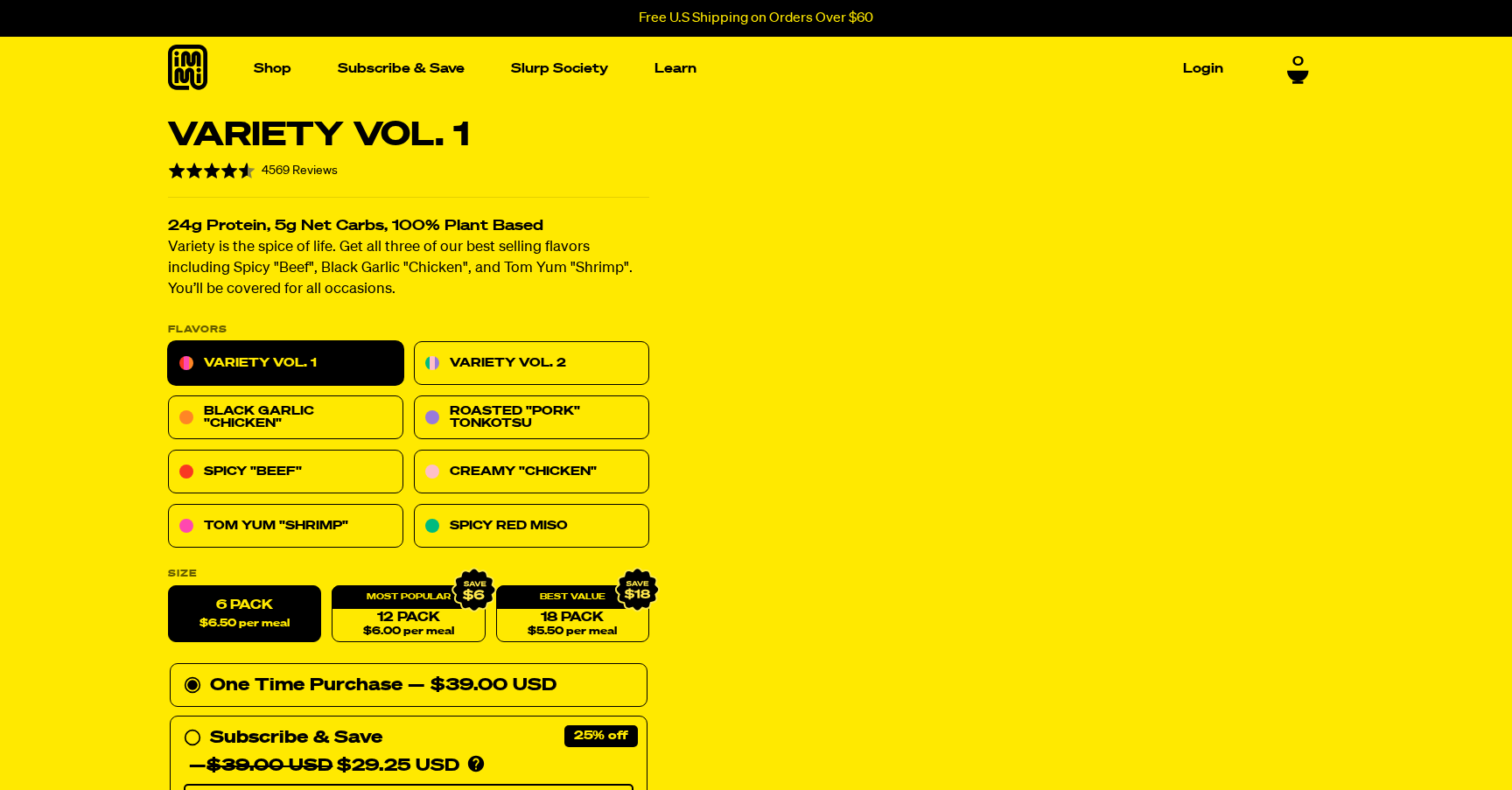 scroll, scrollTop: 0, scrollLeft: 0, axis: both 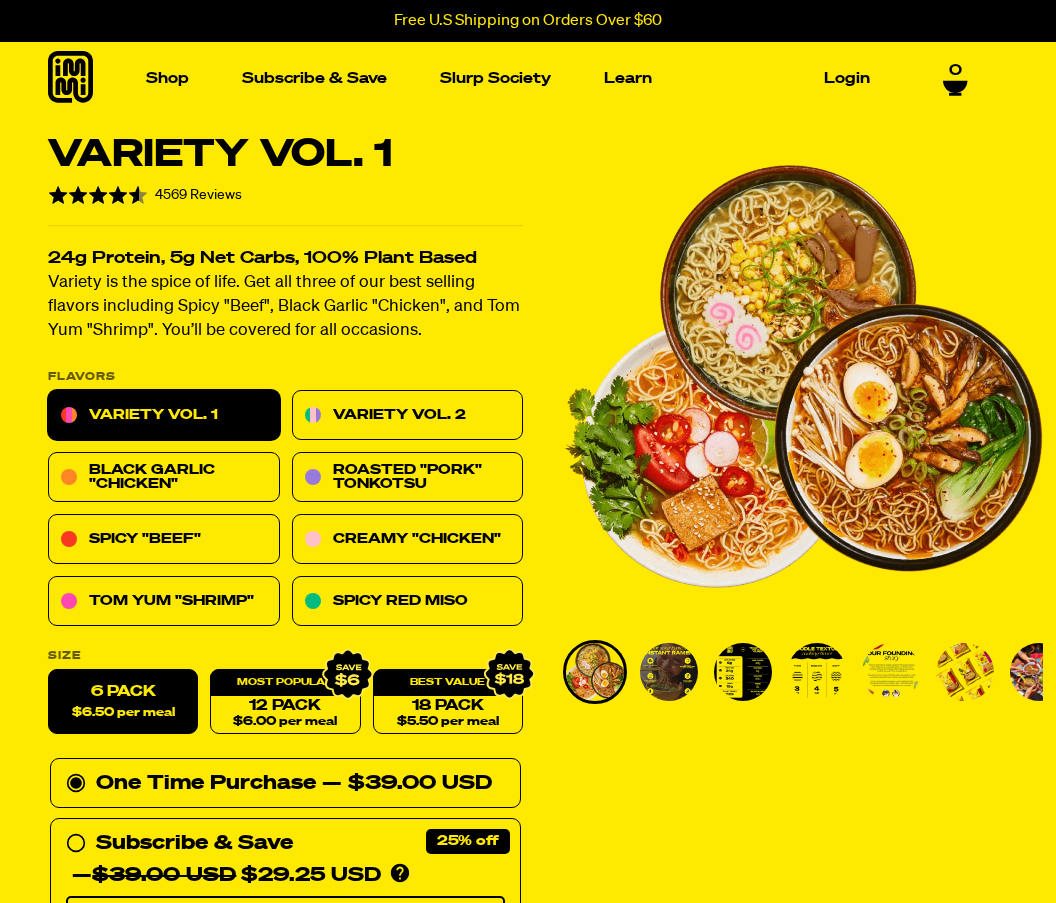 click 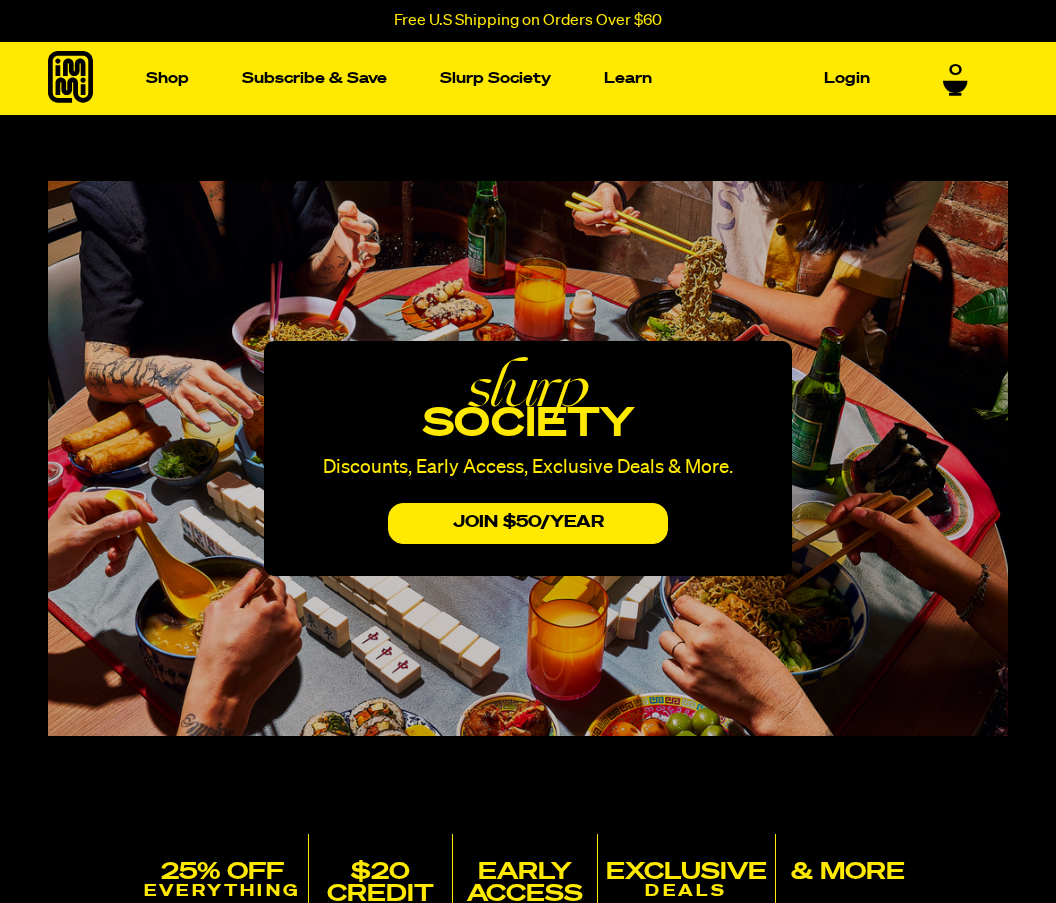 scroll, scrollTop: 0, scrollLeft: 0, axis: both 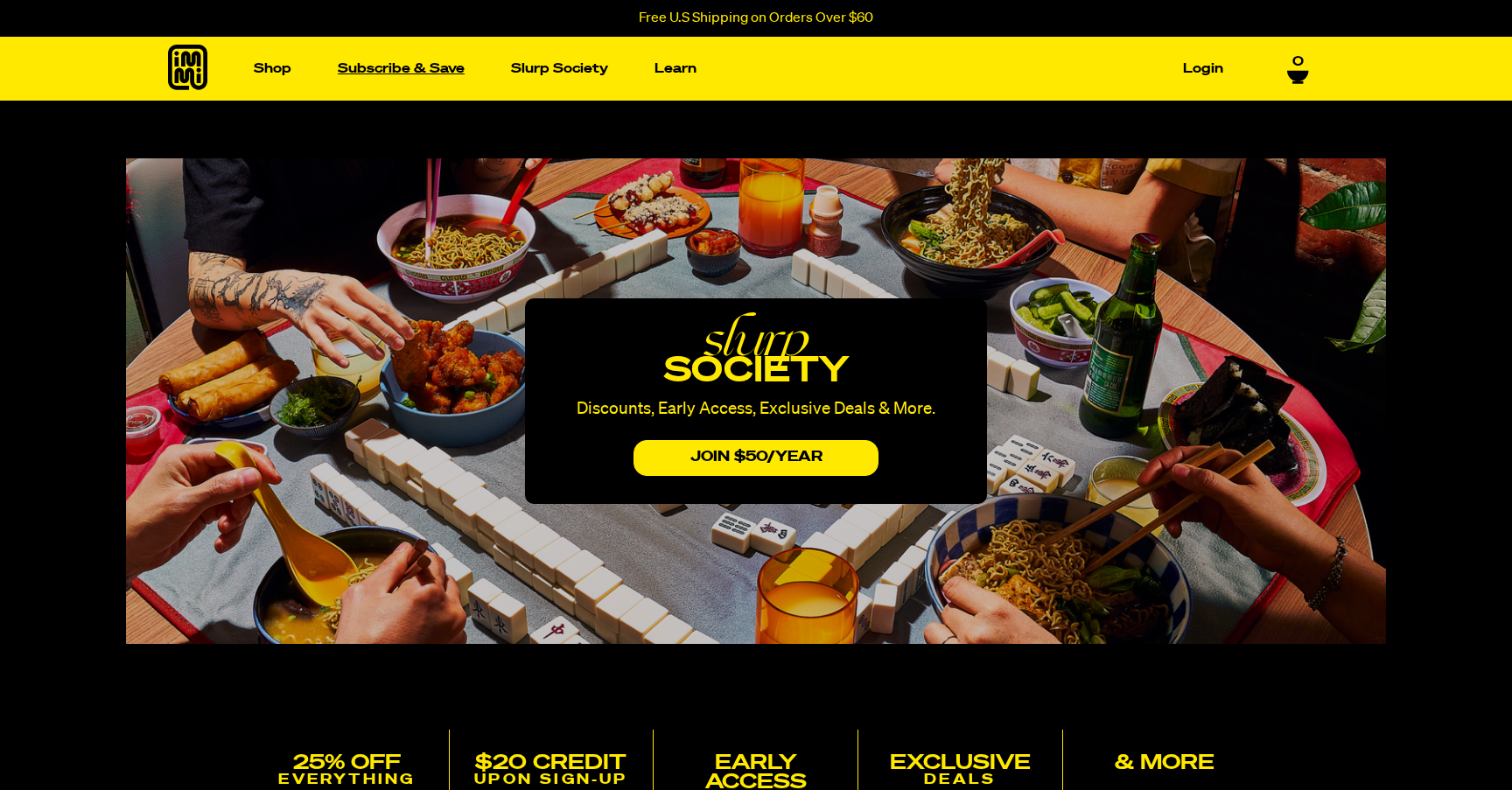 click on "Subscribe & Save" at bounding box center (401, 68) 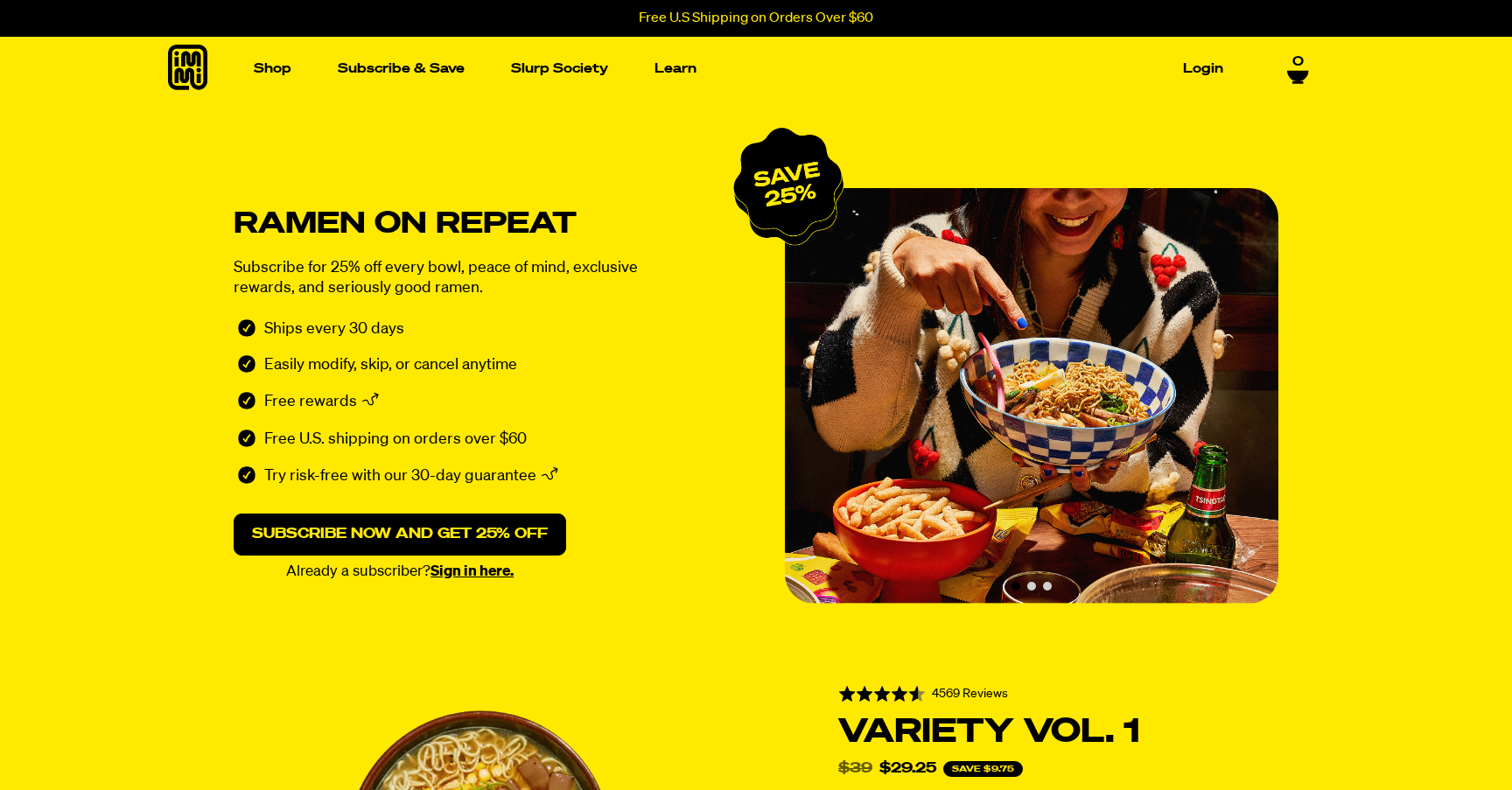 scroll, scrollTop: 0, scrollLeft: 0, axis: both 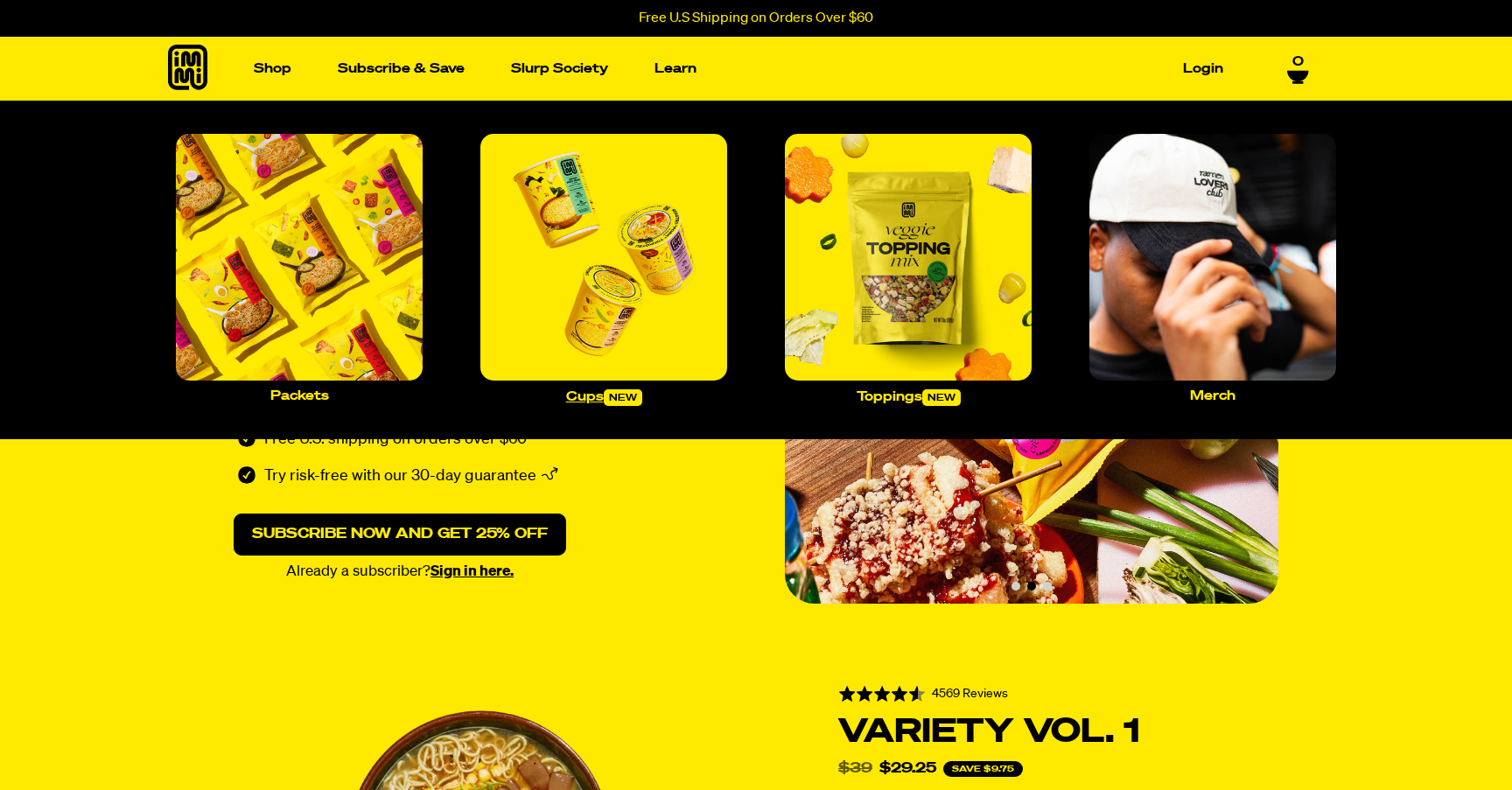 click at bounding box center (604, 257) 